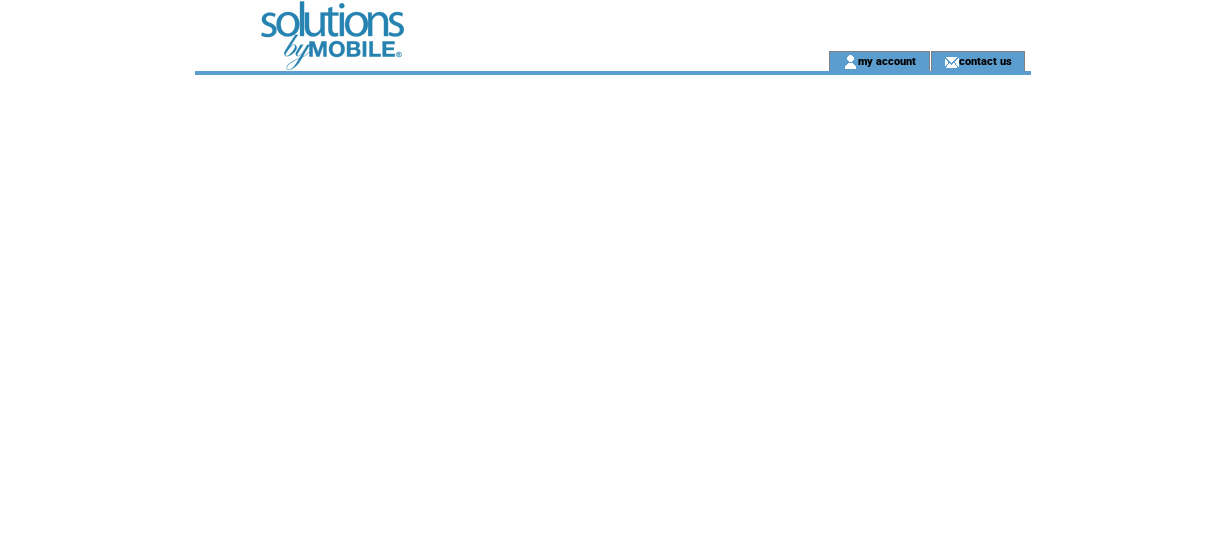 scroll, scrollTop: 0, scrollLeft: 0, axis: both 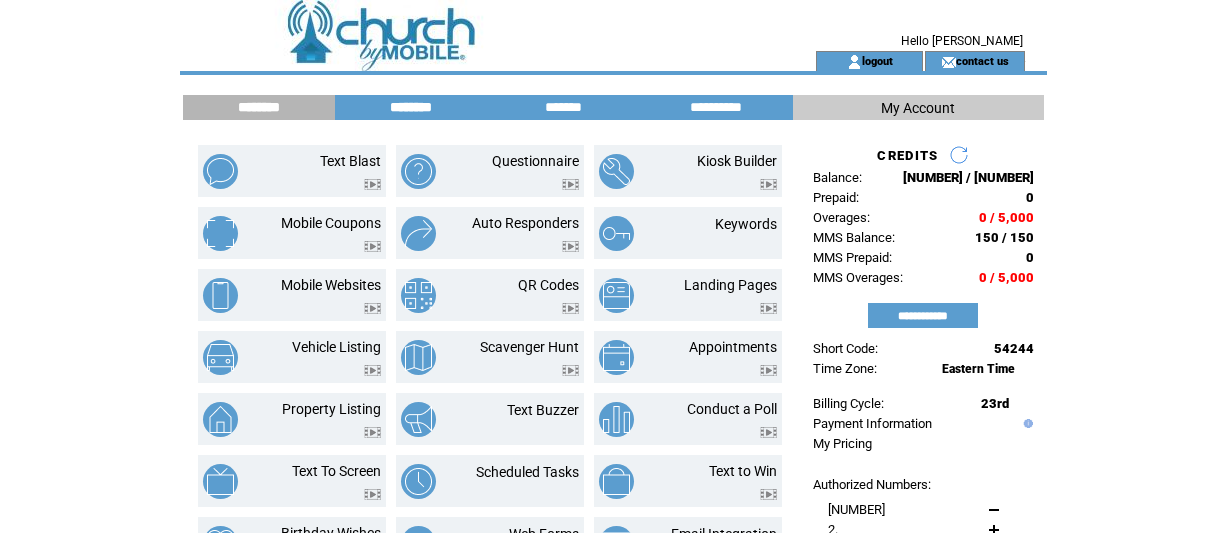 click on "********" at bounding box center (411, 107) 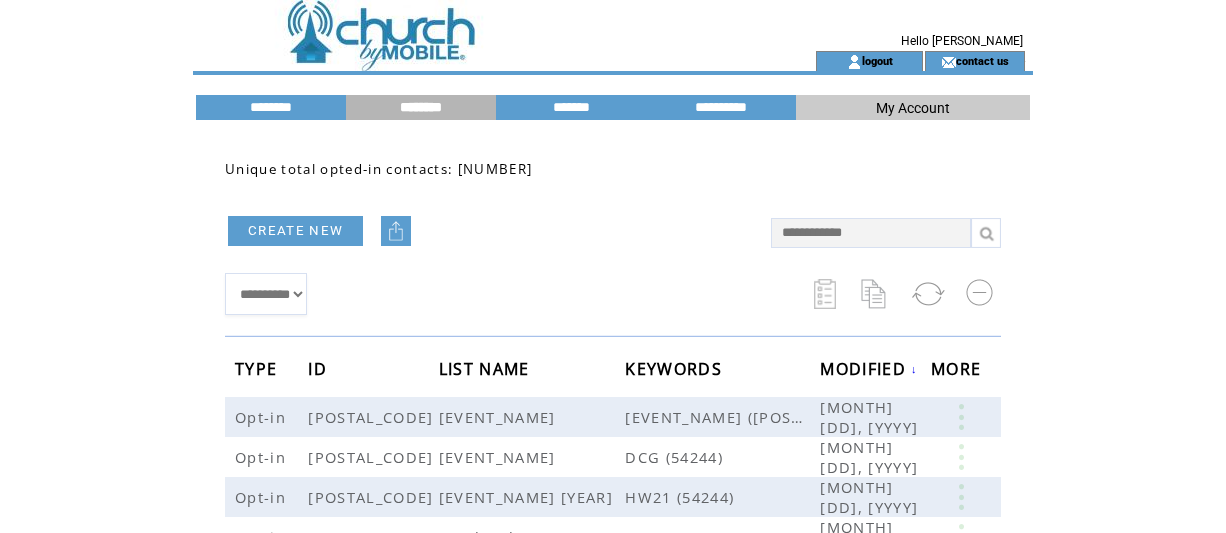 click at bounding box center [871, 233] 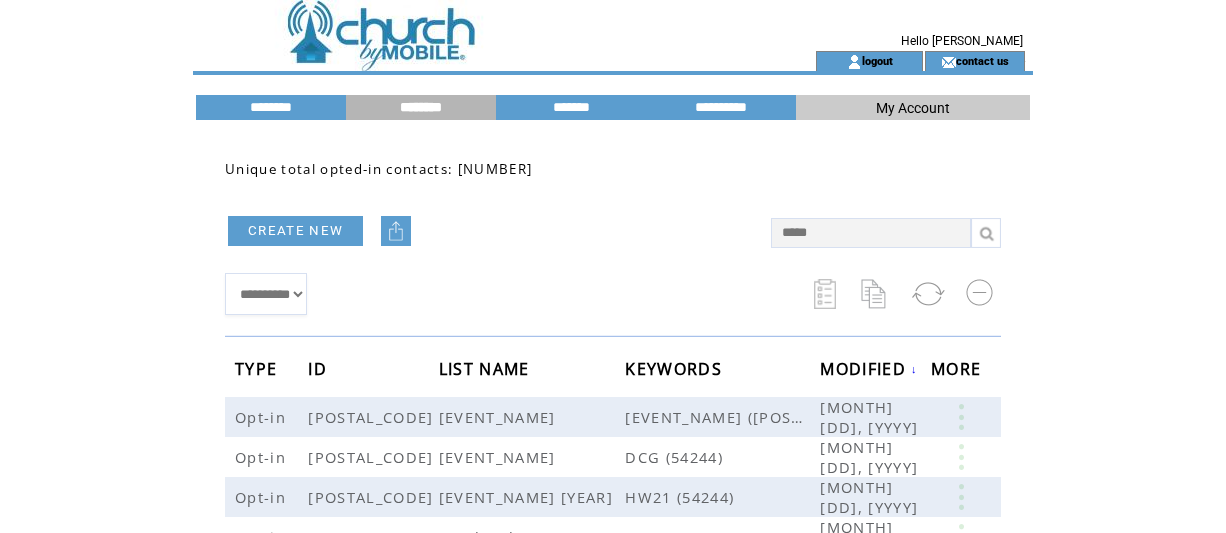 type on "******" 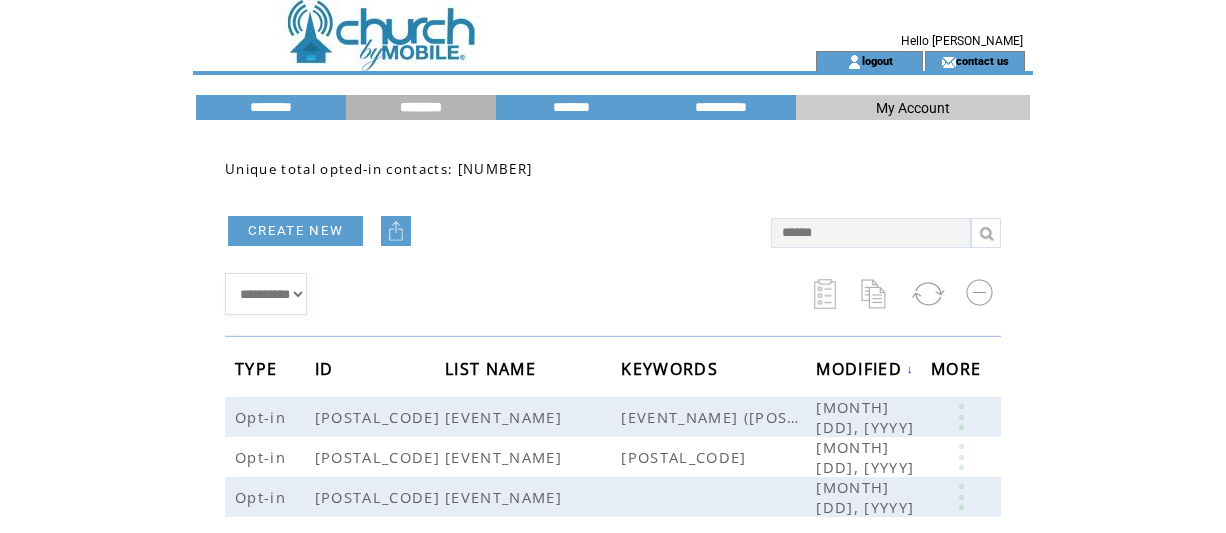 scroll, scrollTop: 100, scrollLeft: 0, axis: vertical 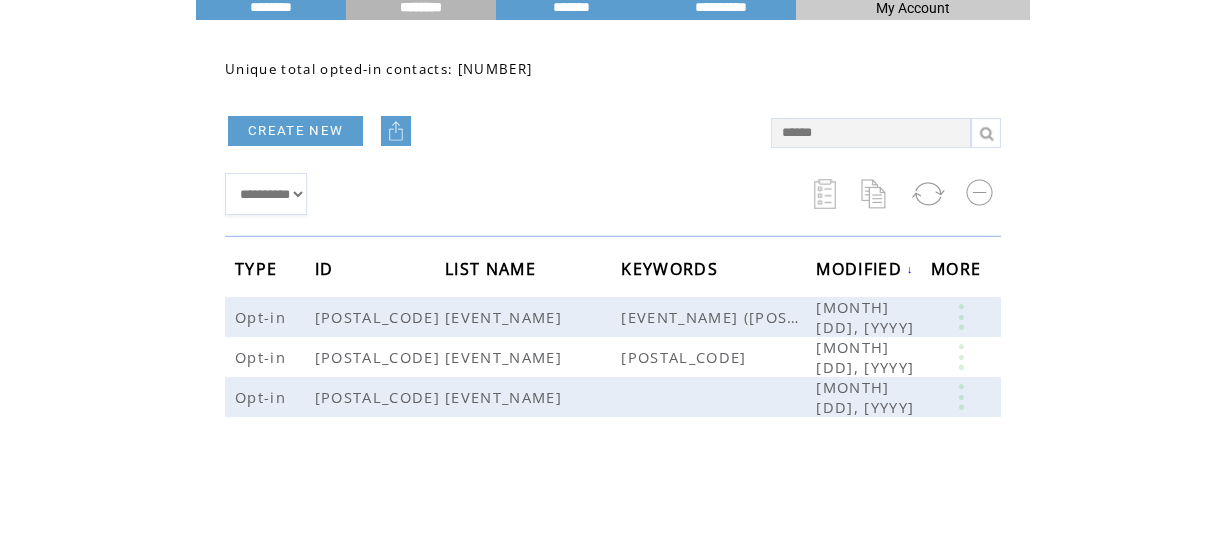 click on "CREATE NEW" at bounding box center [295, 131] 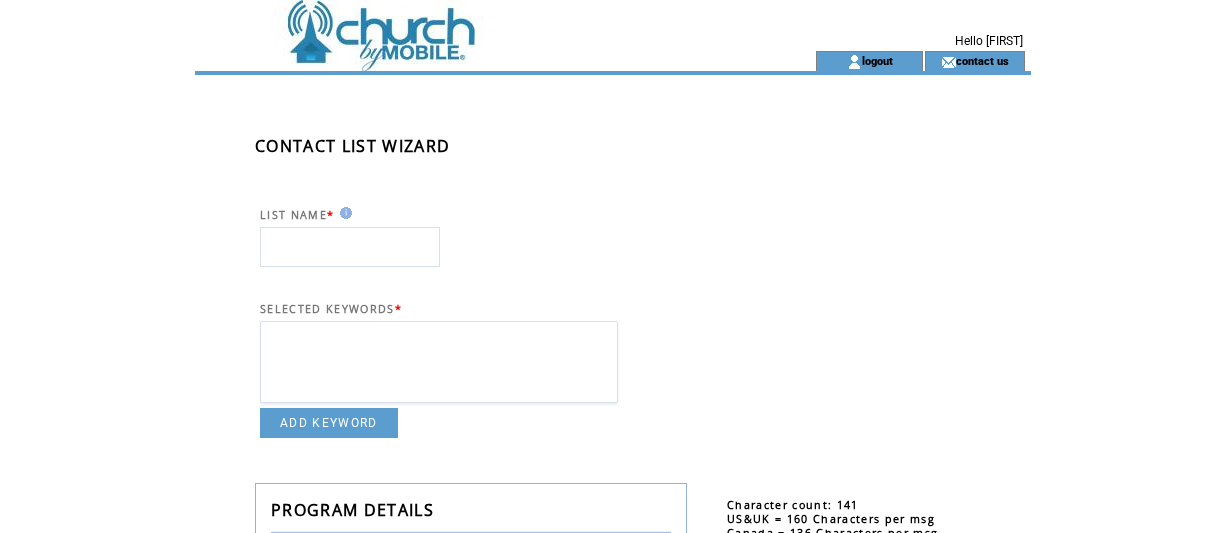 scroll, scrollTop: 0, scrollLeft: 0, axis: both 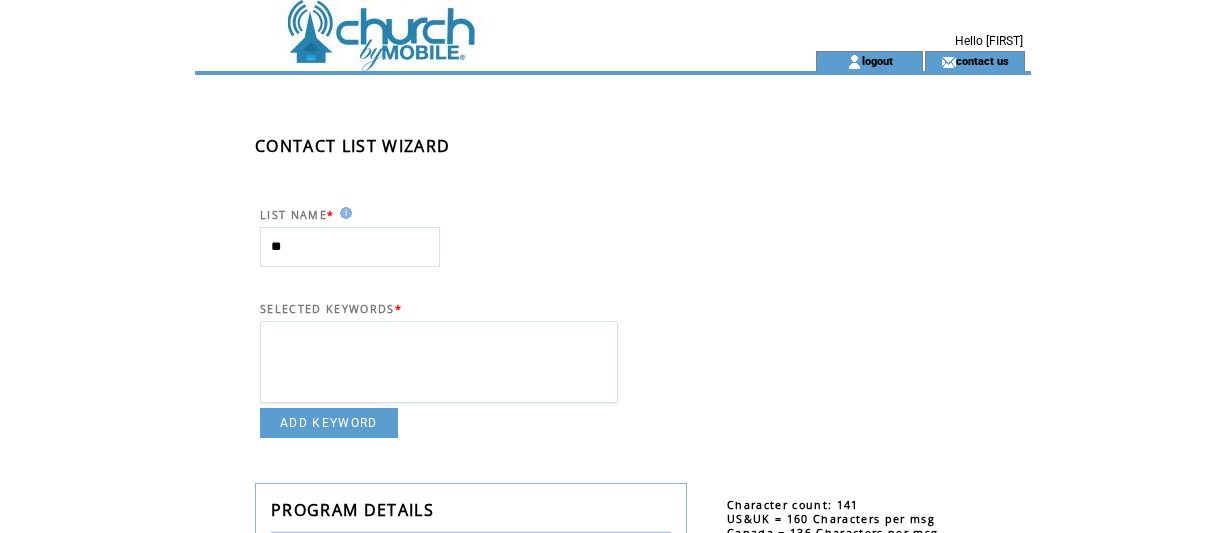 type on "*" 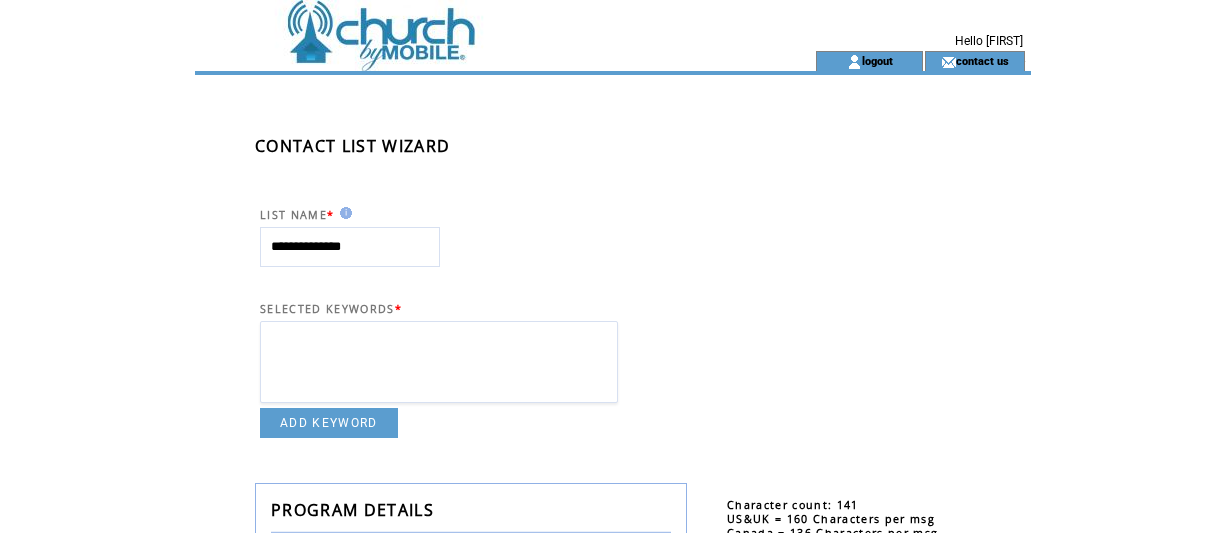 type on "**********" 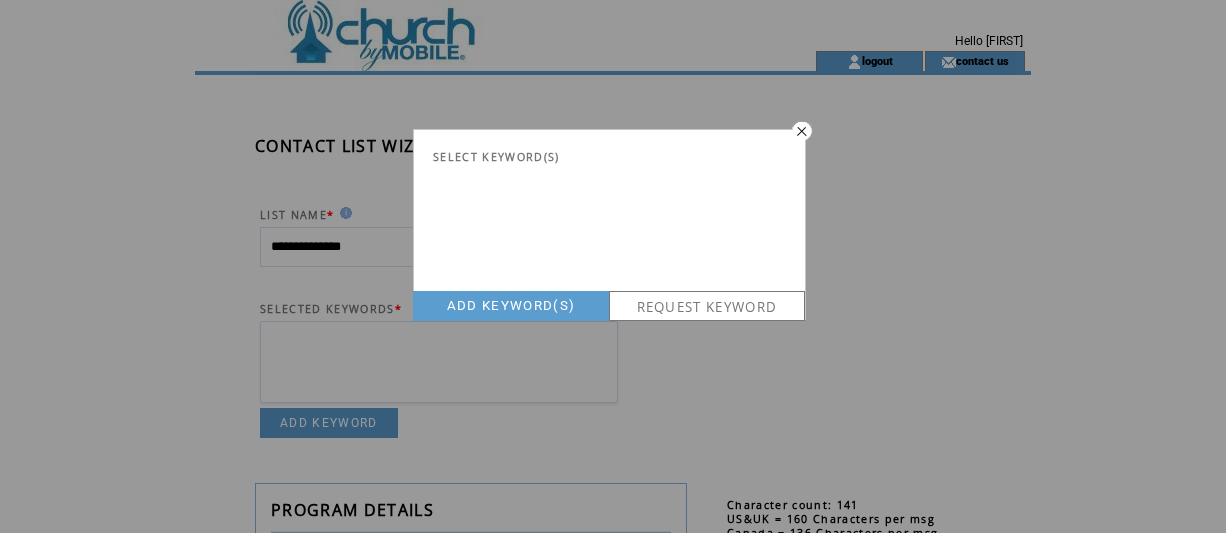 click on "REQUEST KEYWORD" at bounding box center [707, 306] 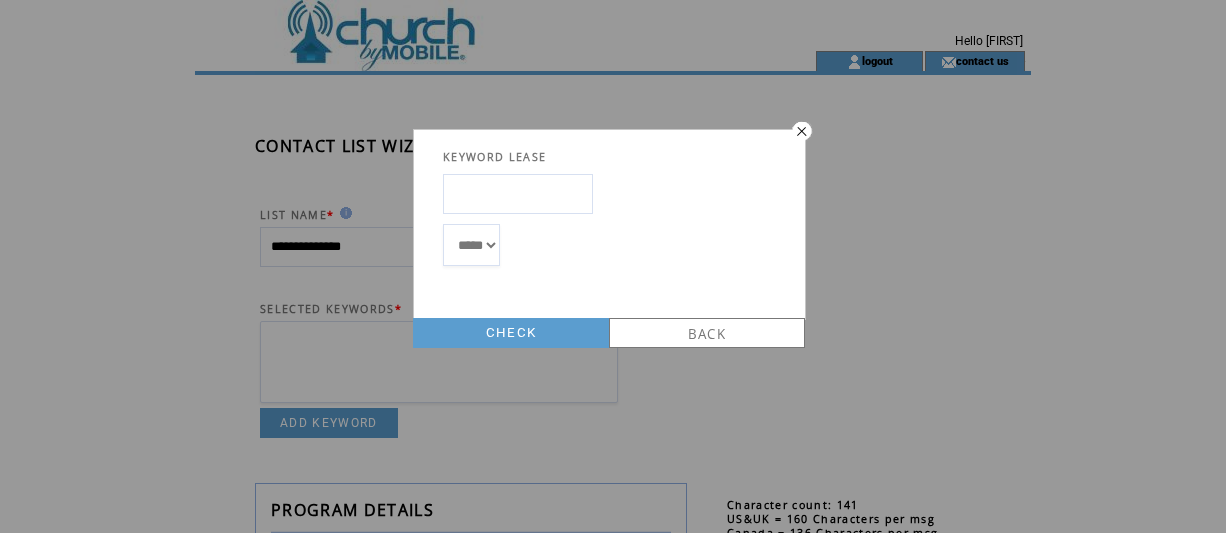 click at bounding box center [518, 194] 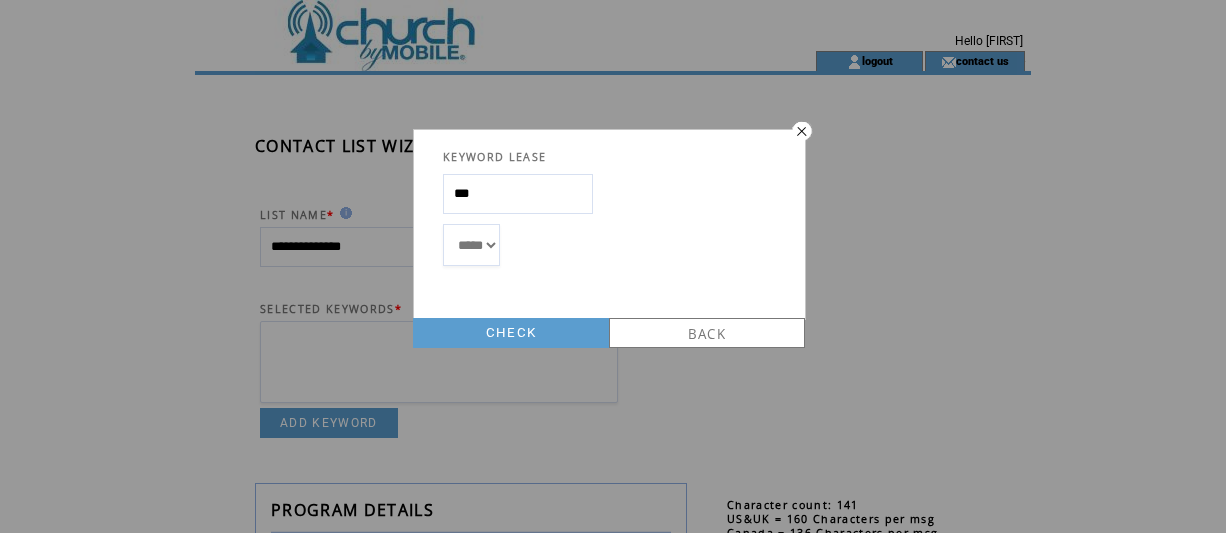 type on "***" 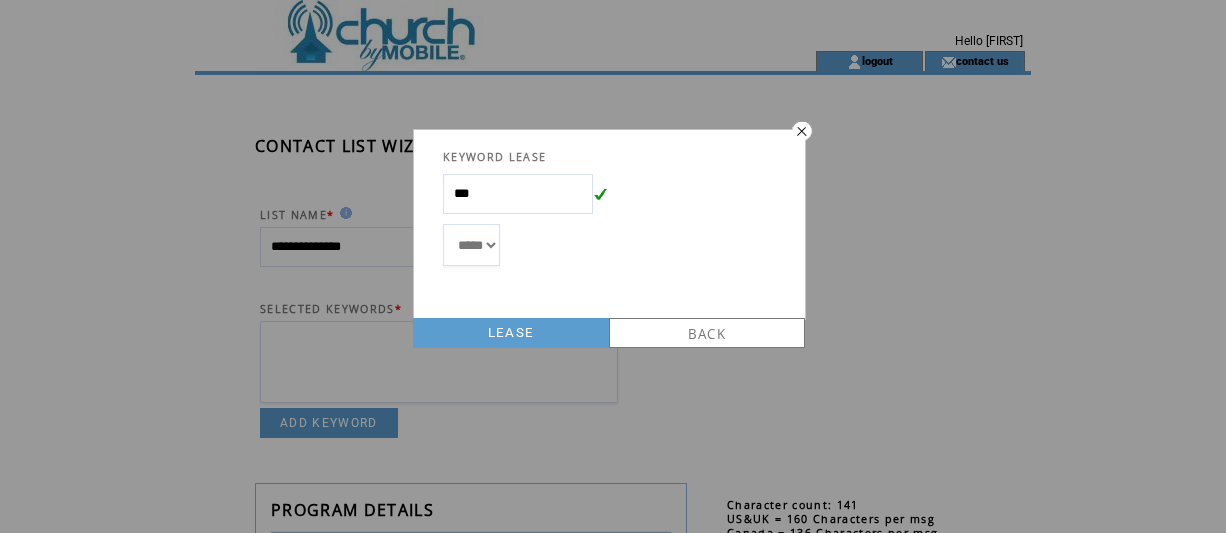 click on "LEASE" at bounding box center [511, 333] 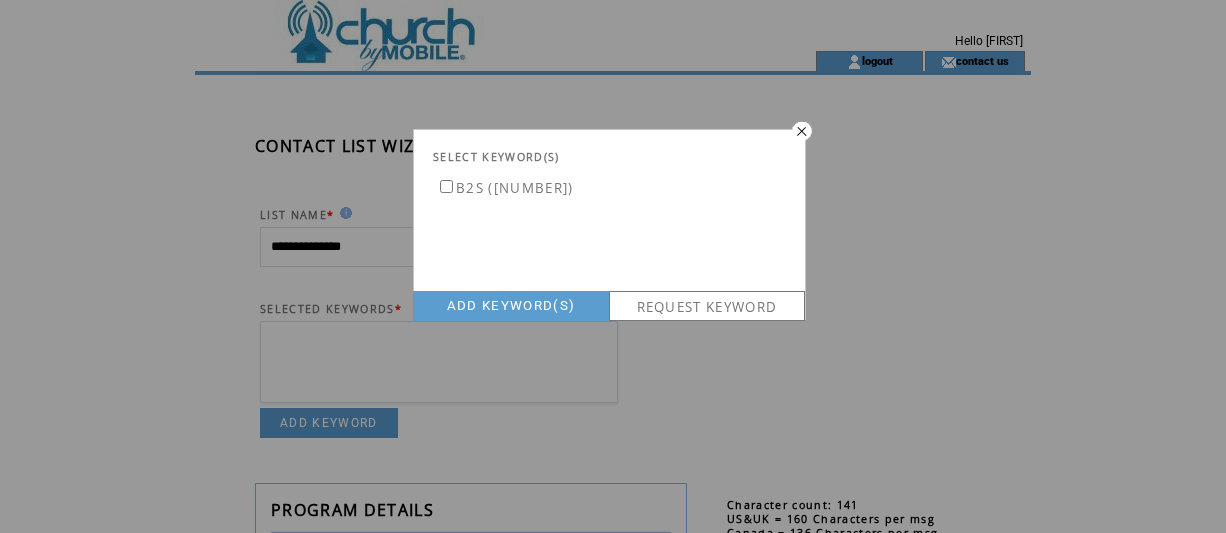 click on "B2S (54244)" at bounding box center (505, 188) 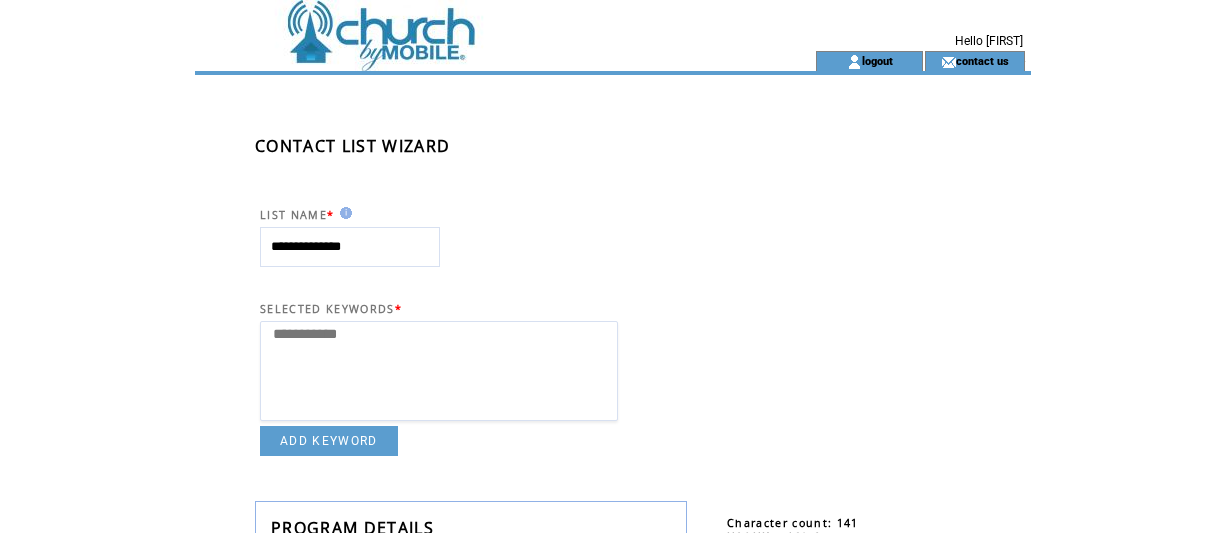 select 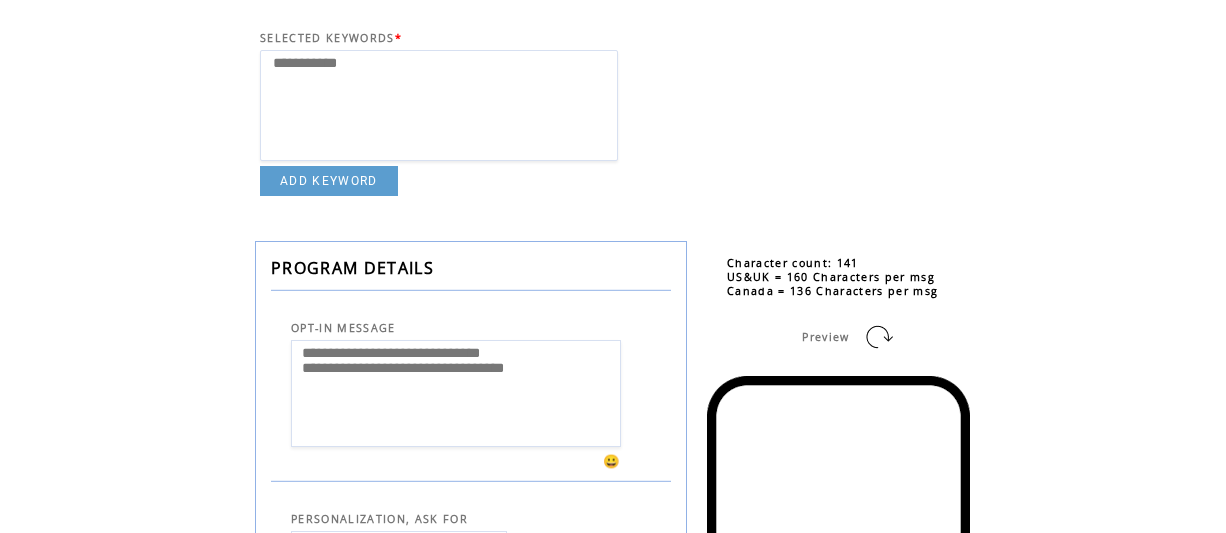 scroll, scrollTop: 300, scrollLeft: 0, axis: vertical 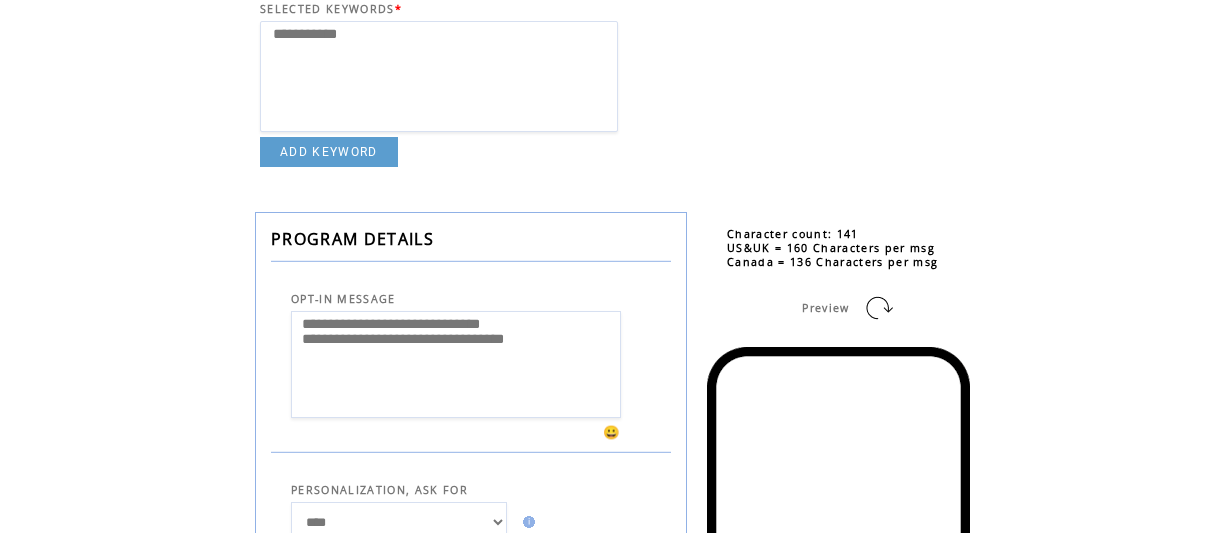 click on "**********" at bounding box center (456, 364) 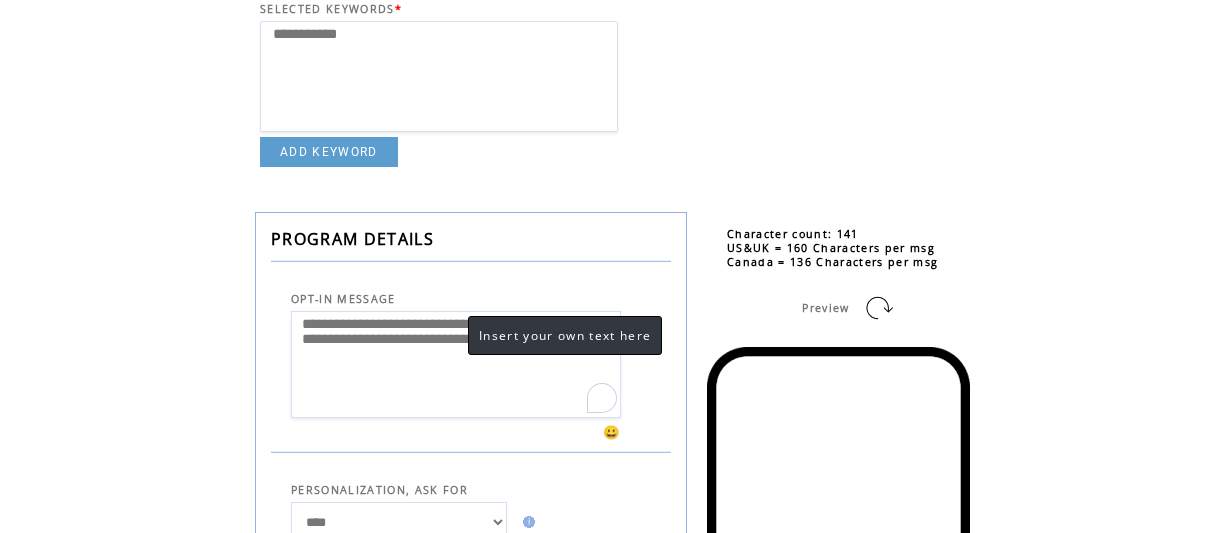 click on "**********" at bounding box center (456, 364) 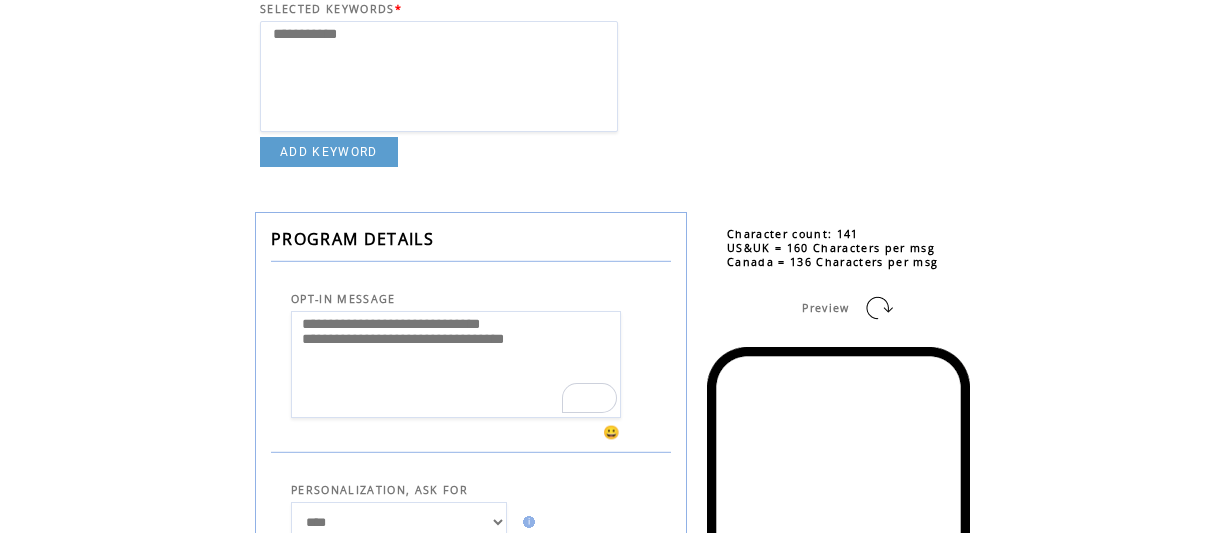 drag, startPoint x: 299, startPoint y: 329, endPoint x: 594, endPoint y: 355, distance: 296.14355 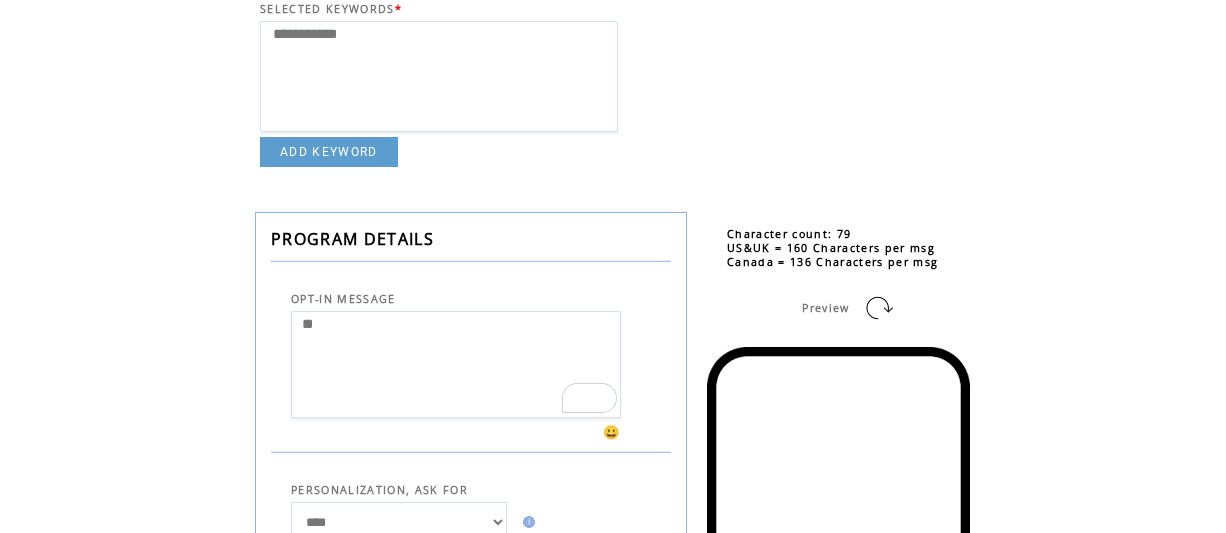 type on "*" 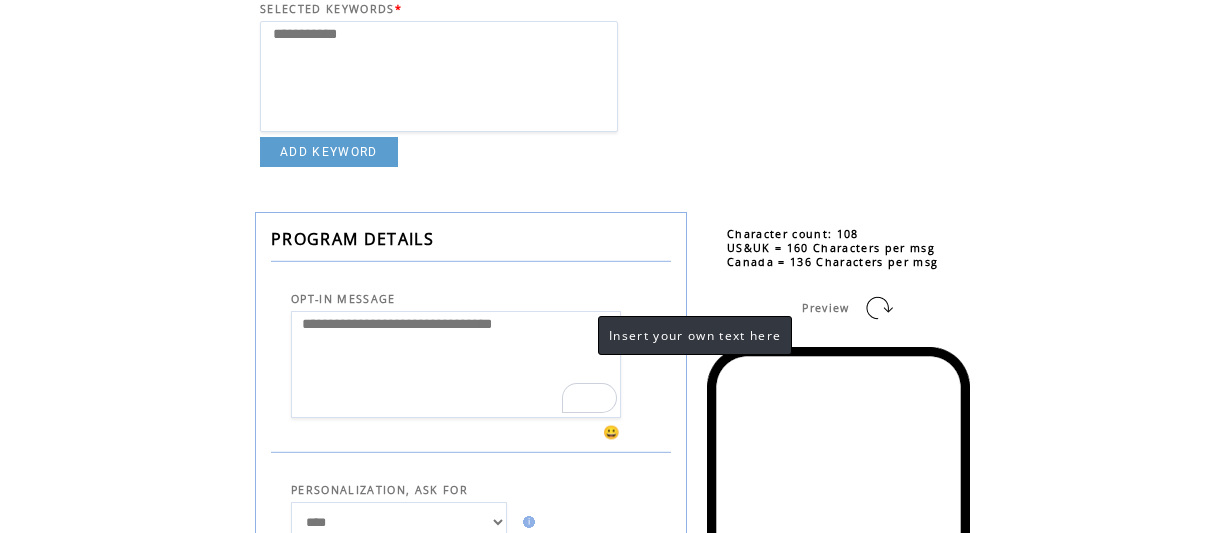 paste on "**********" 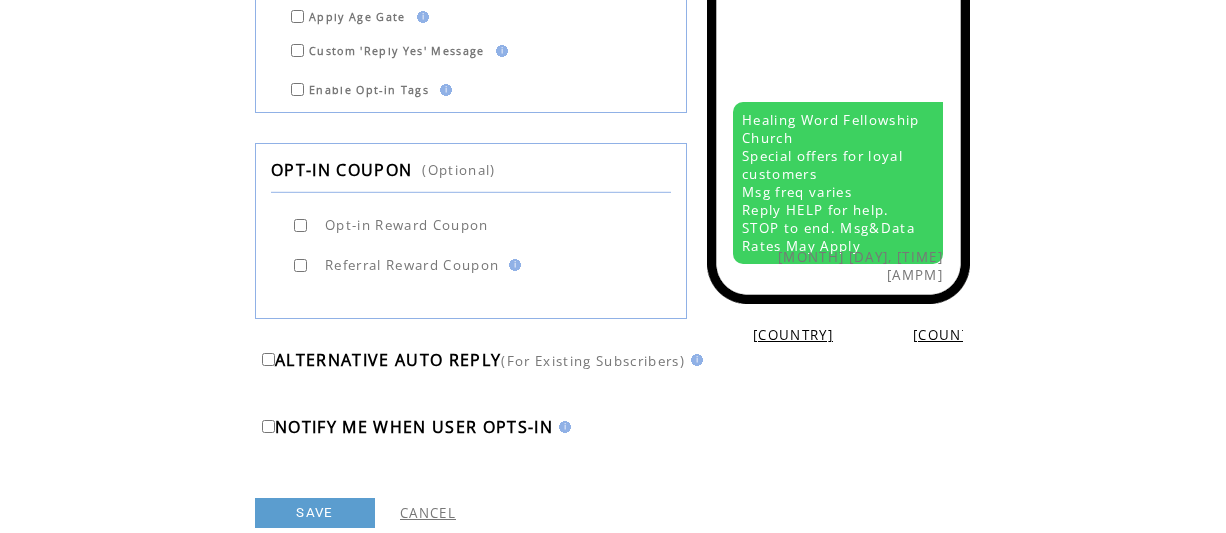 scroll, scrollTop: 956, scrollLeft: 0, axis: vertical 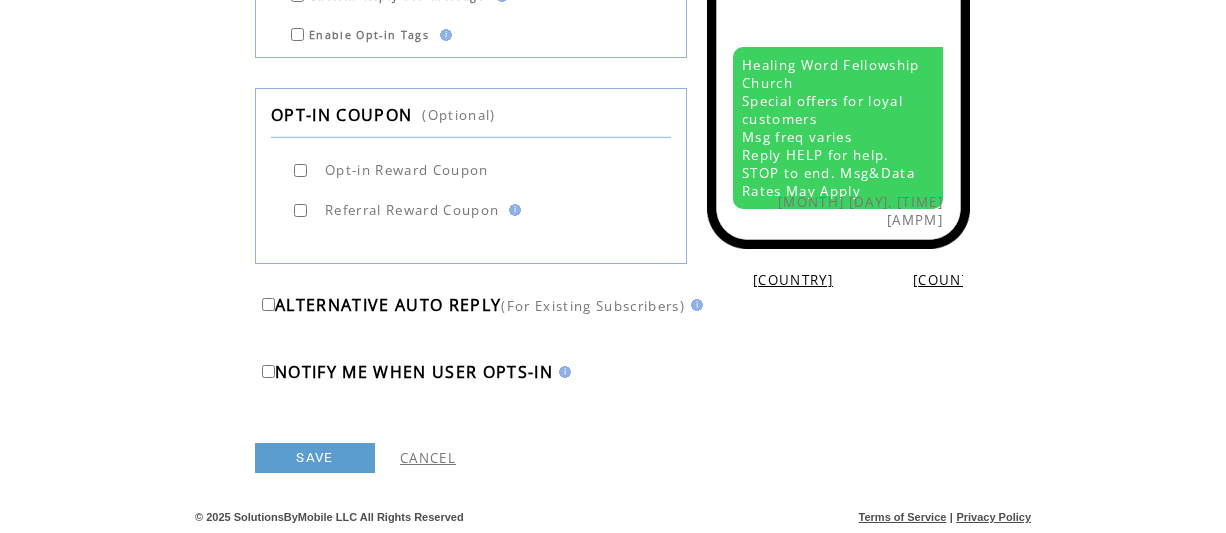 type on "**********" 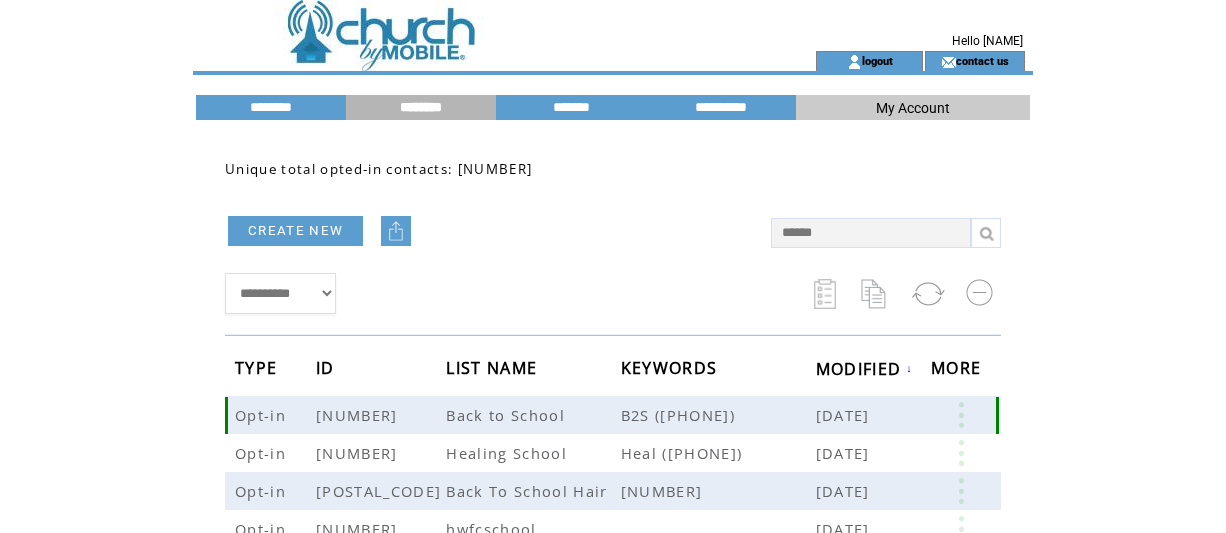 scroll, scrollTop: 0, scrollLeft: 0, axis: both 